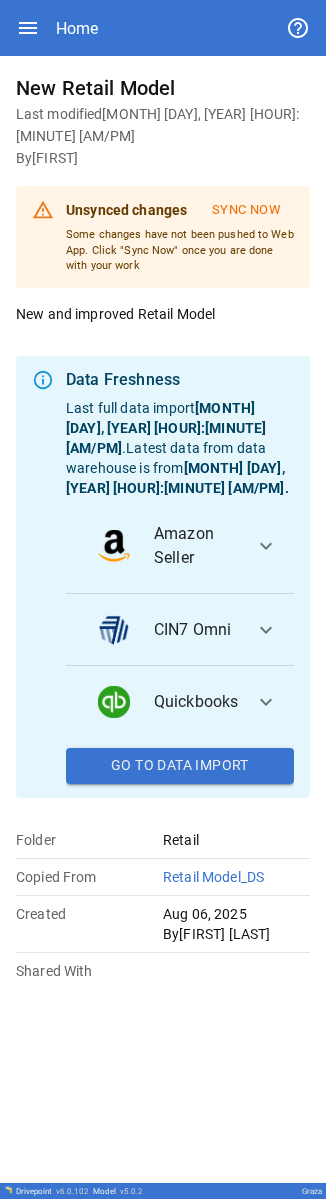 scroll, scrollTop: 0, scrollLeft: 0, axis: both 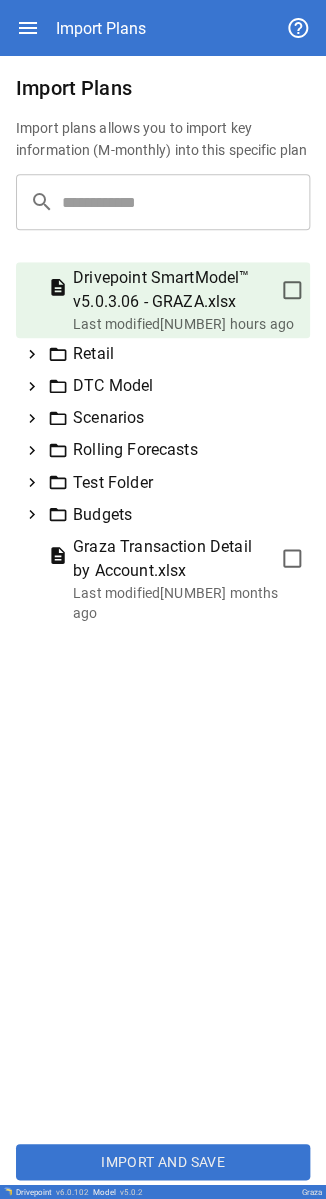 click 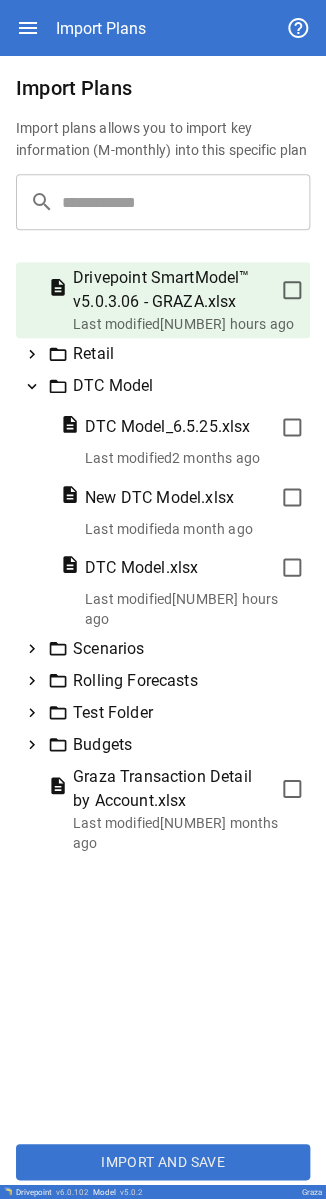 click 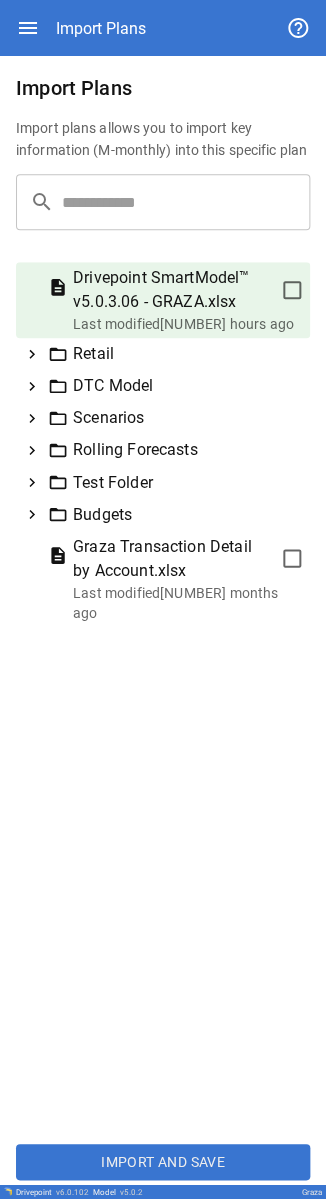click 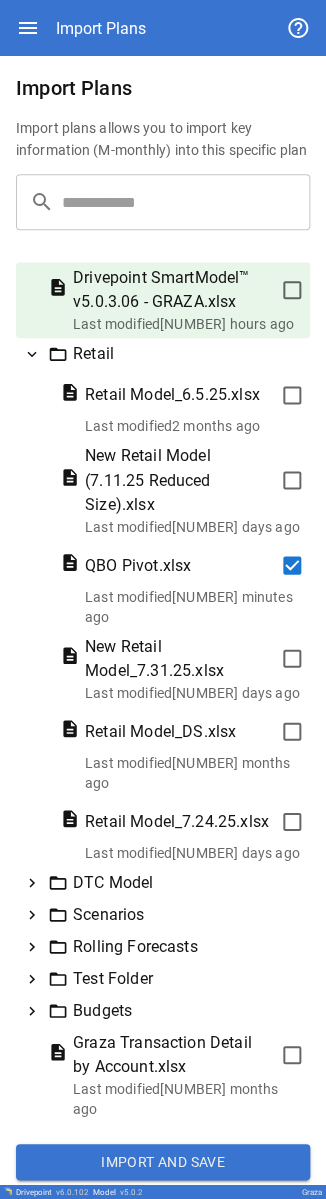 click on "Import and Save" at bounding box center [163, 1161] 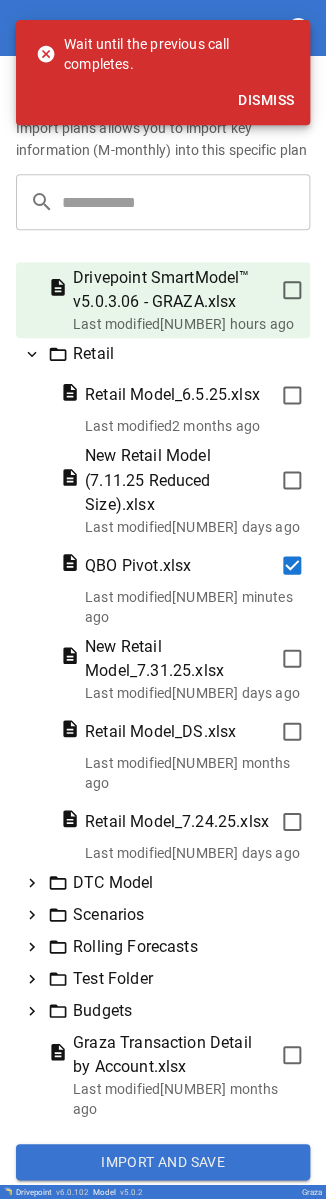 drag, startPoint x: 193, startPoint y: 112, endPoint x: 224, endPoint y: 104, distance: 32.01562 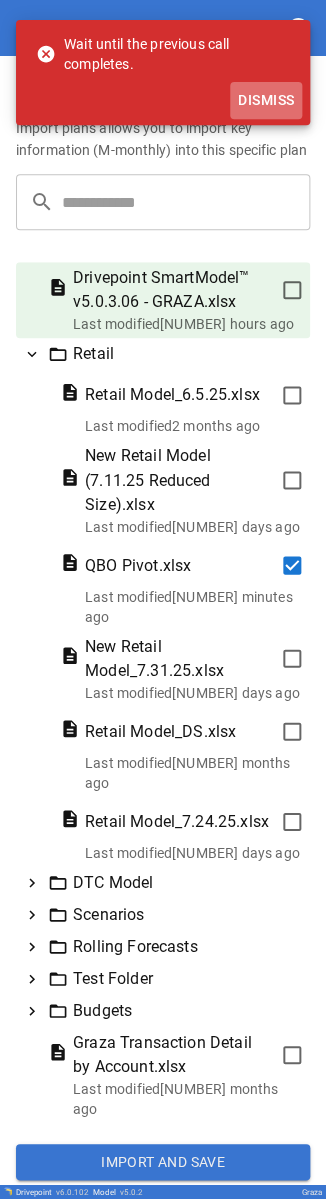 click on "Dismiss" at bounding box center [266, 100] 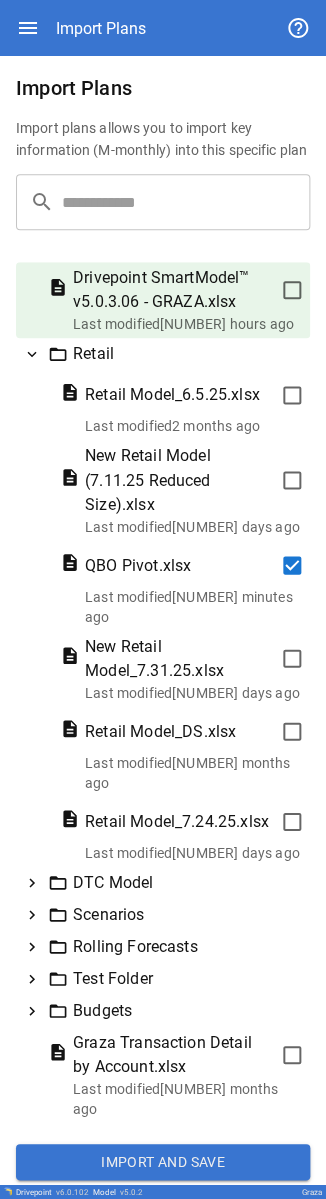 click 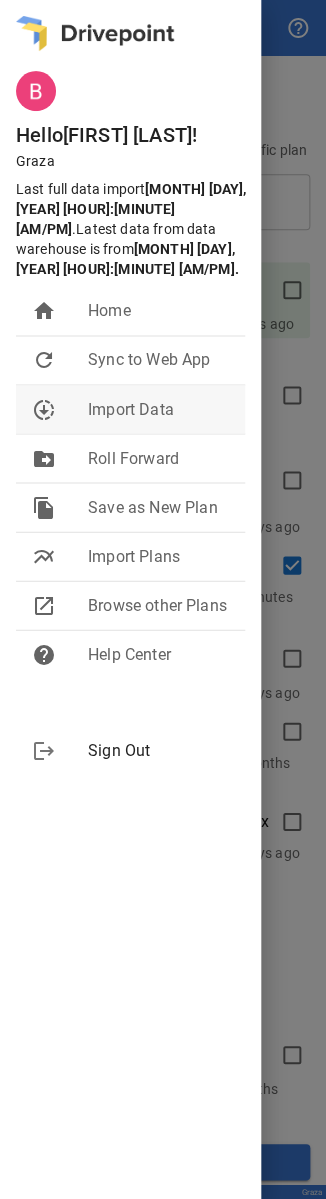 click on "Import Data" at bounding box center (158, 409) 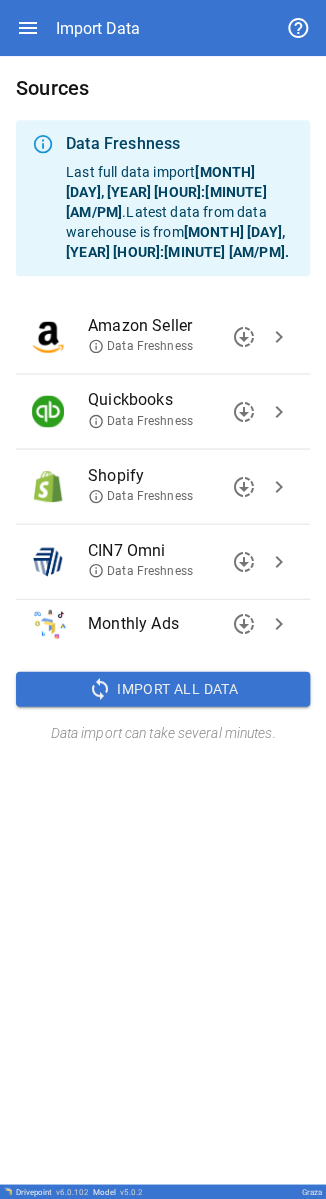 click 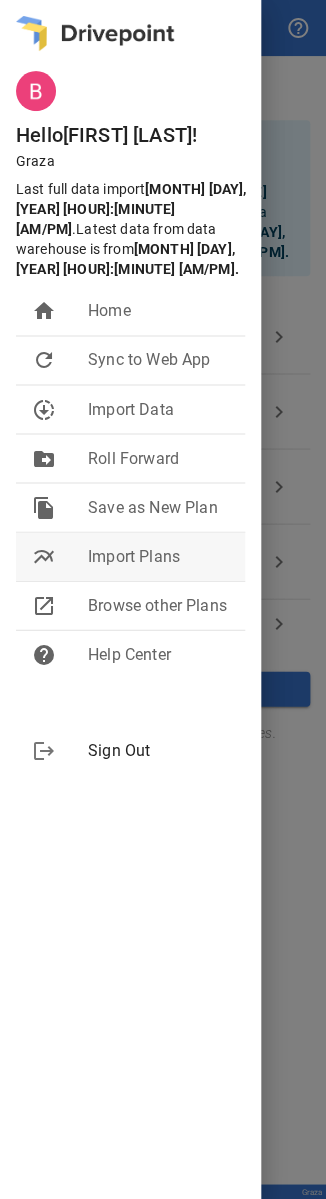 click on "multiline_chart Import Plans" at bounding box center [130, 556] 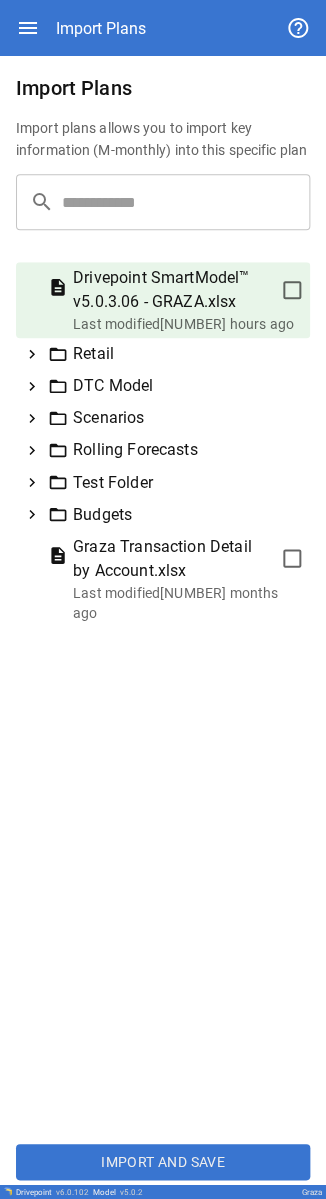 click 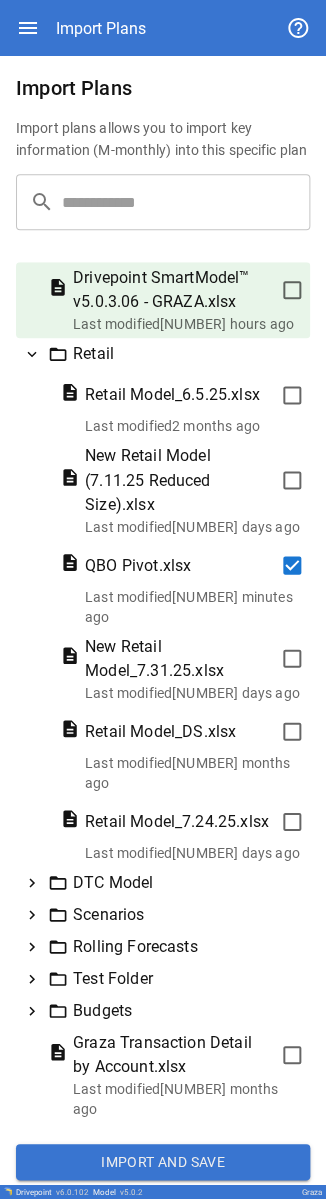 click on "Import and Save" at bounding box center (163, 1161) 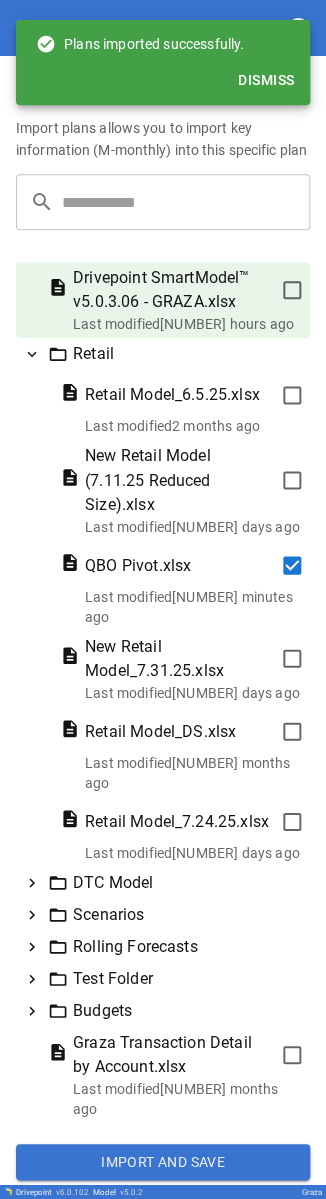 click on "Dismiss" at bounding box center (266, 80) 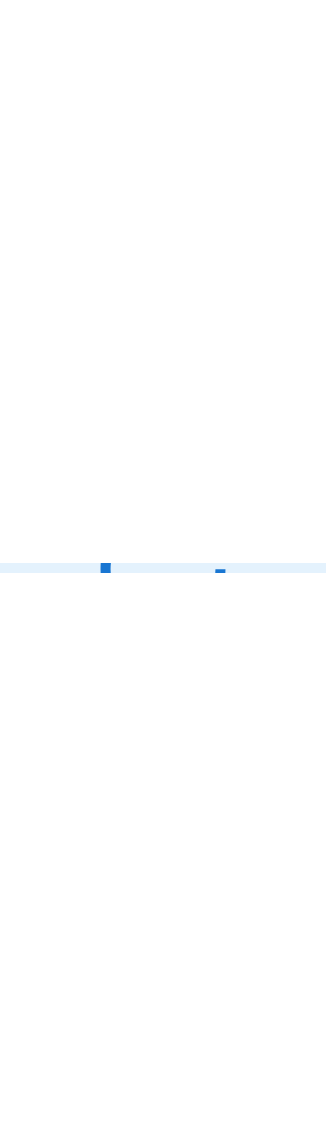 scroll, scrollTop: 0, scrollLeft: 0, axis: both 